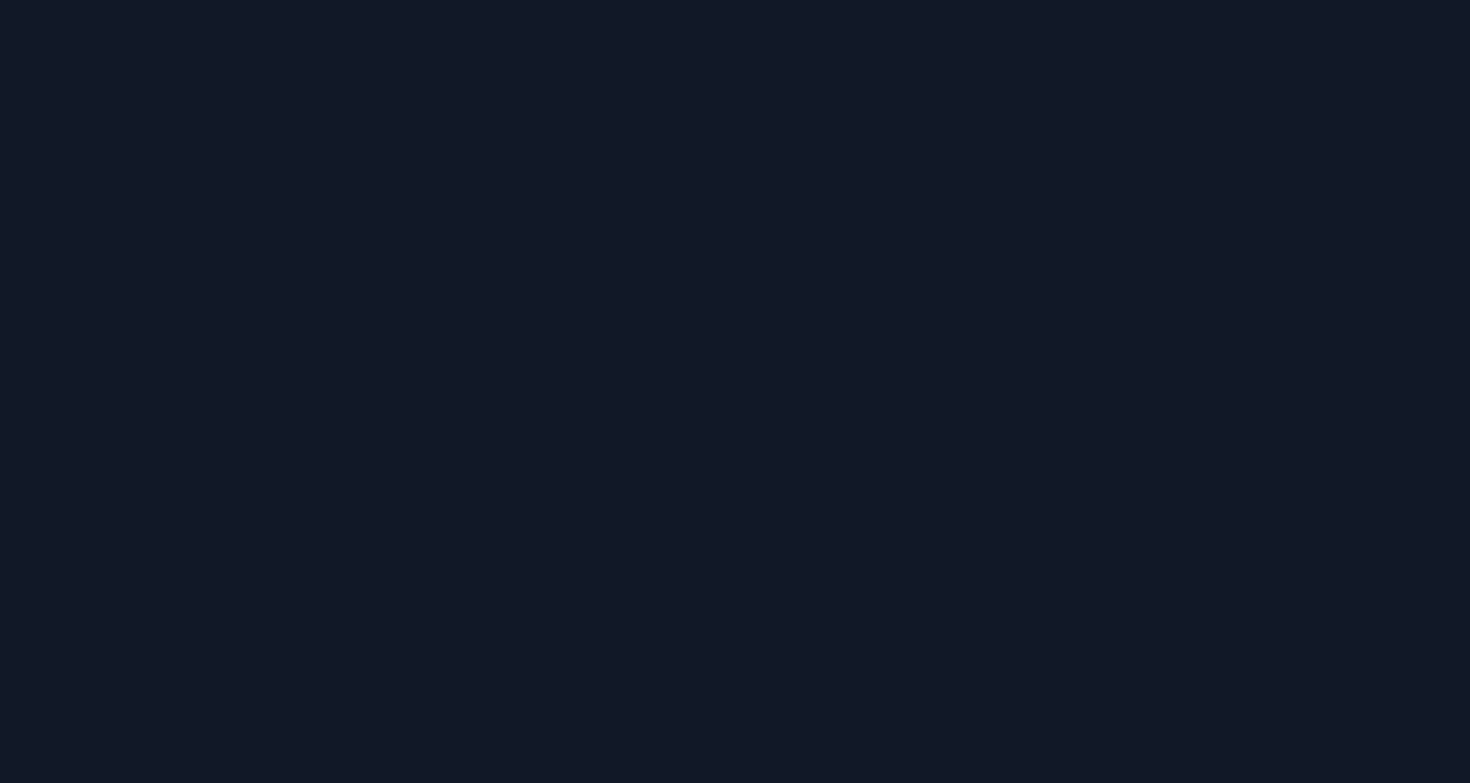scroll, scrollTop: 0, scrollLeft: 0, axis: both 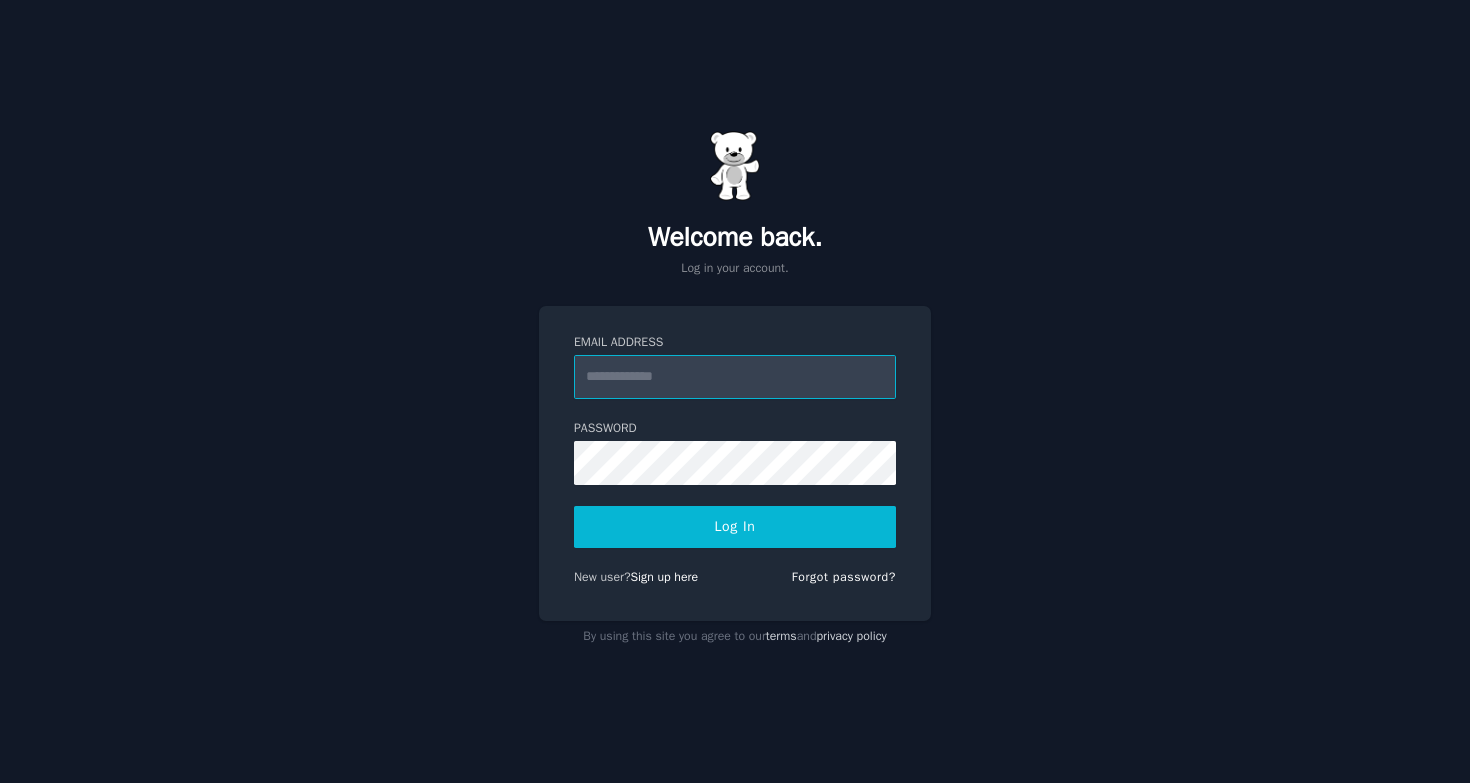 click on "Email Address" at bounding box center [735, 377] 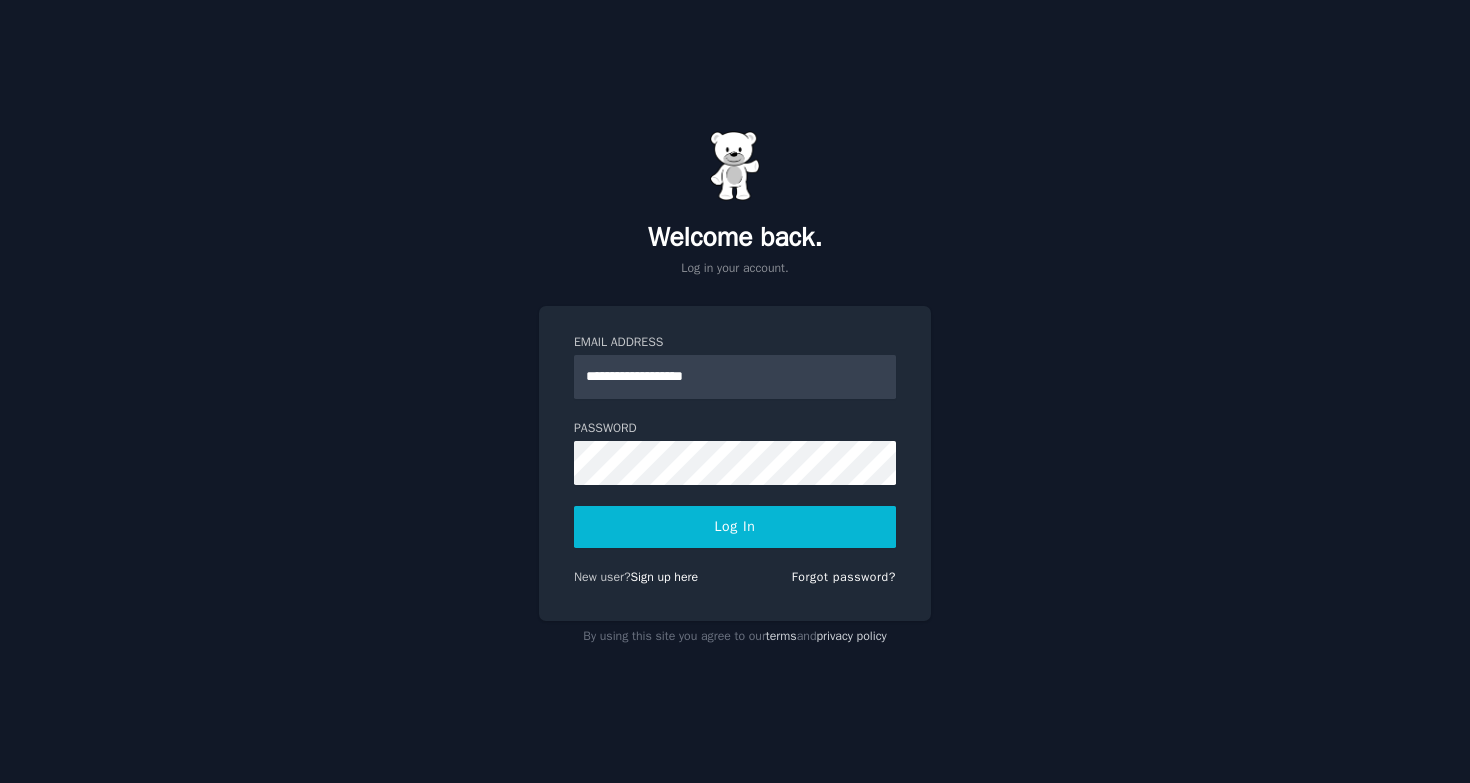 click on "Log In" at bounding box center [735, 527] 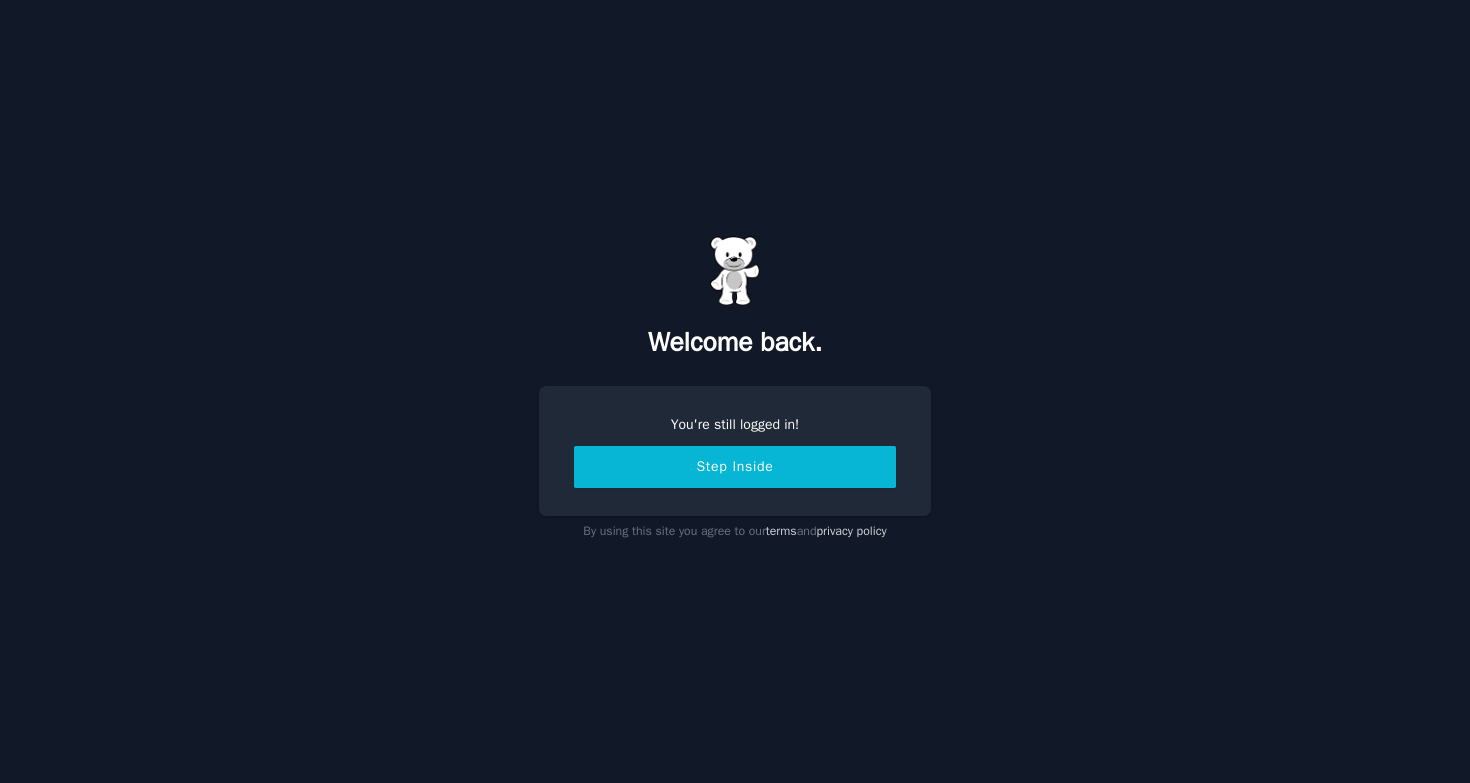 scroll, scrollTop: 0, scrollLeft: 0, axis: both 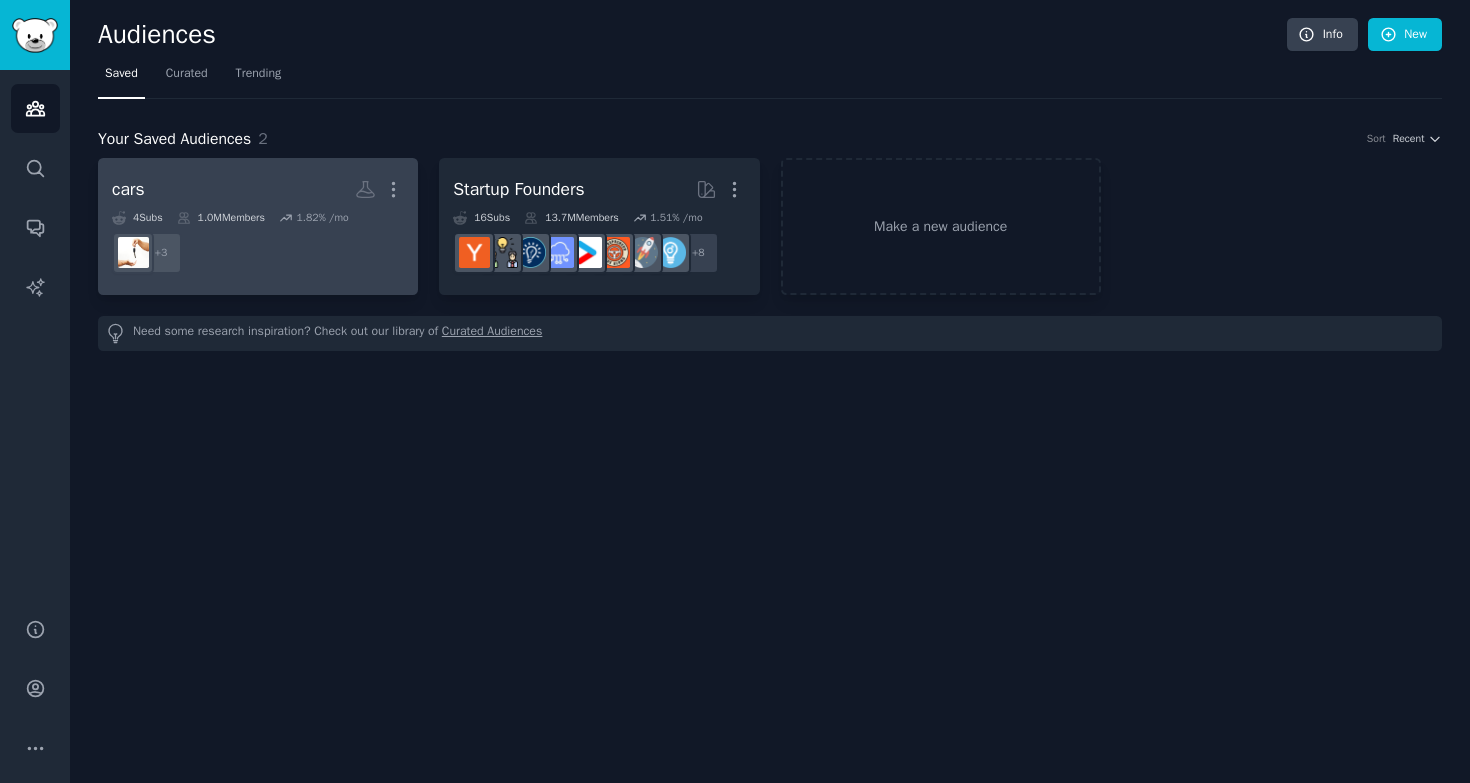 click on "cars More 4 Sub s 1.0M Members 1.82 % /mo + 3" at bounding box center (258, 226) 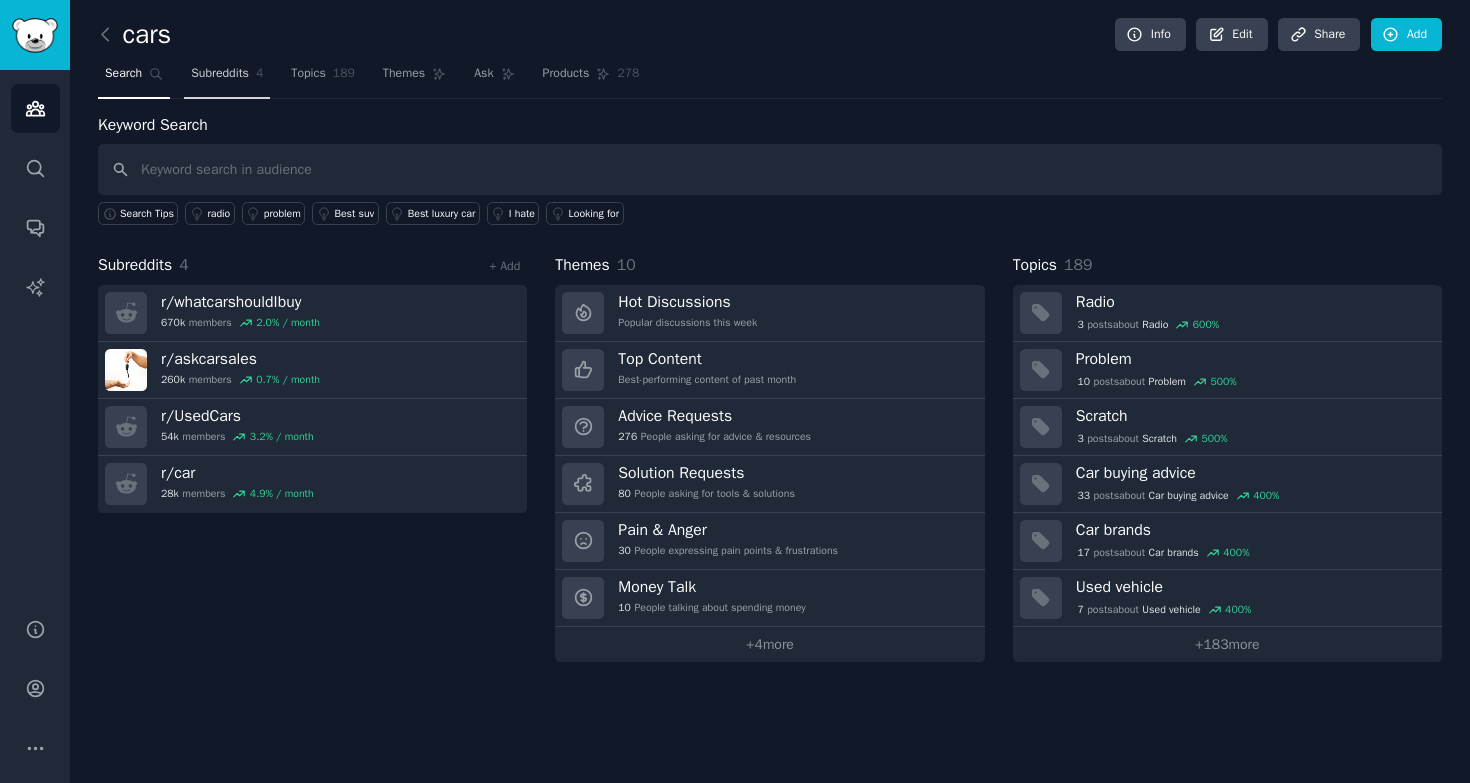 click on "Subreddits 4" at bounding box center (227, 78) 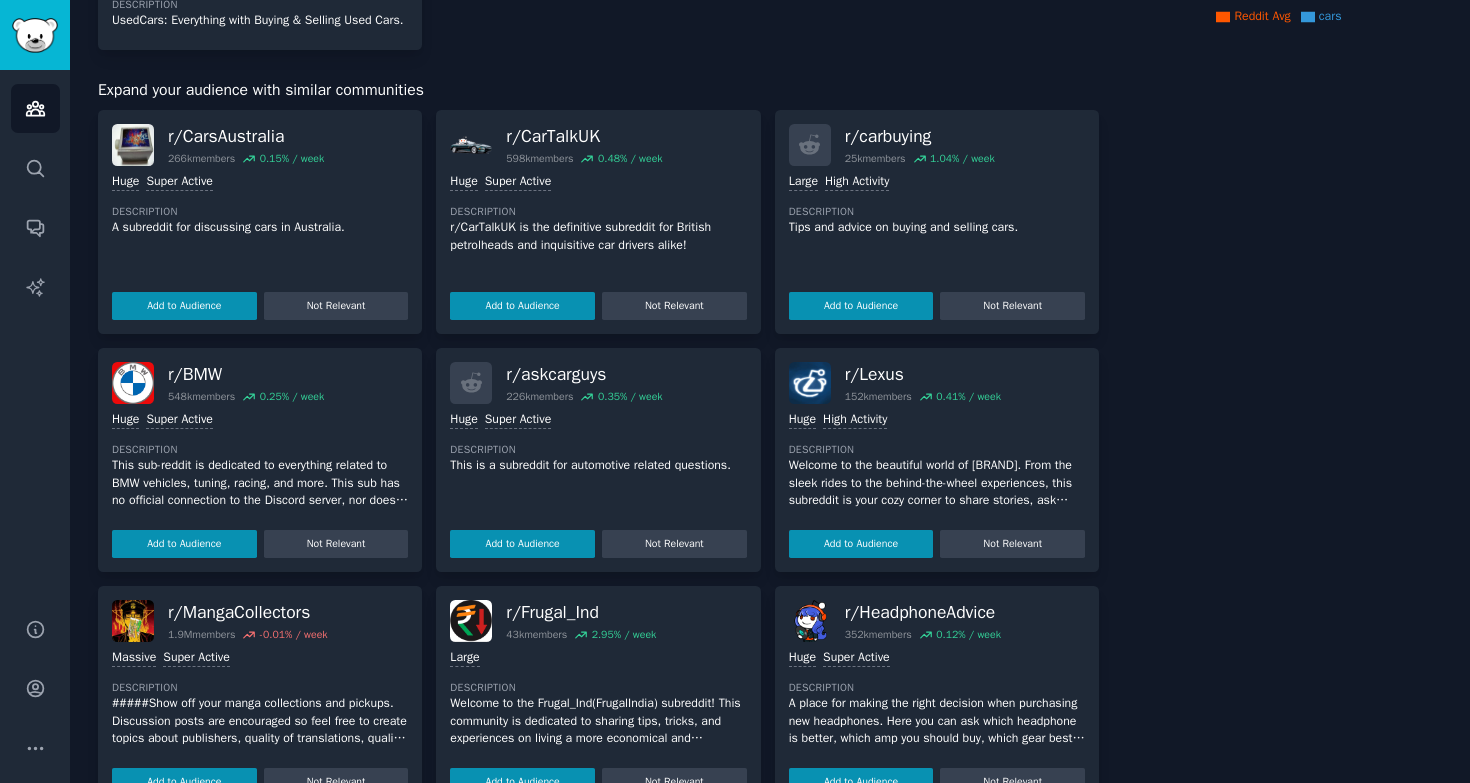 scroll, scrollTop: 0, scrollLeft: 0, axis: both 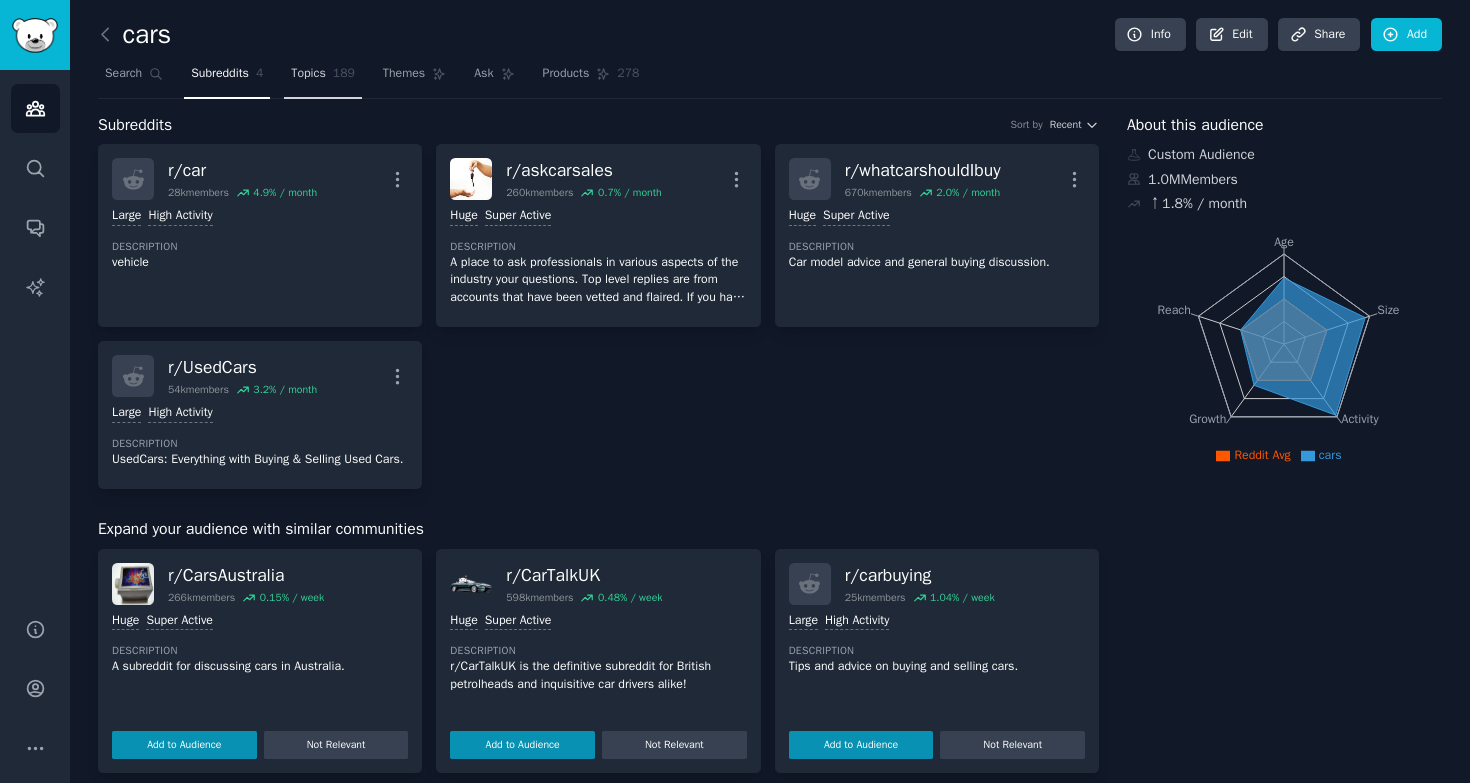 click on "Topics 189" at bounding box center (323, 78) 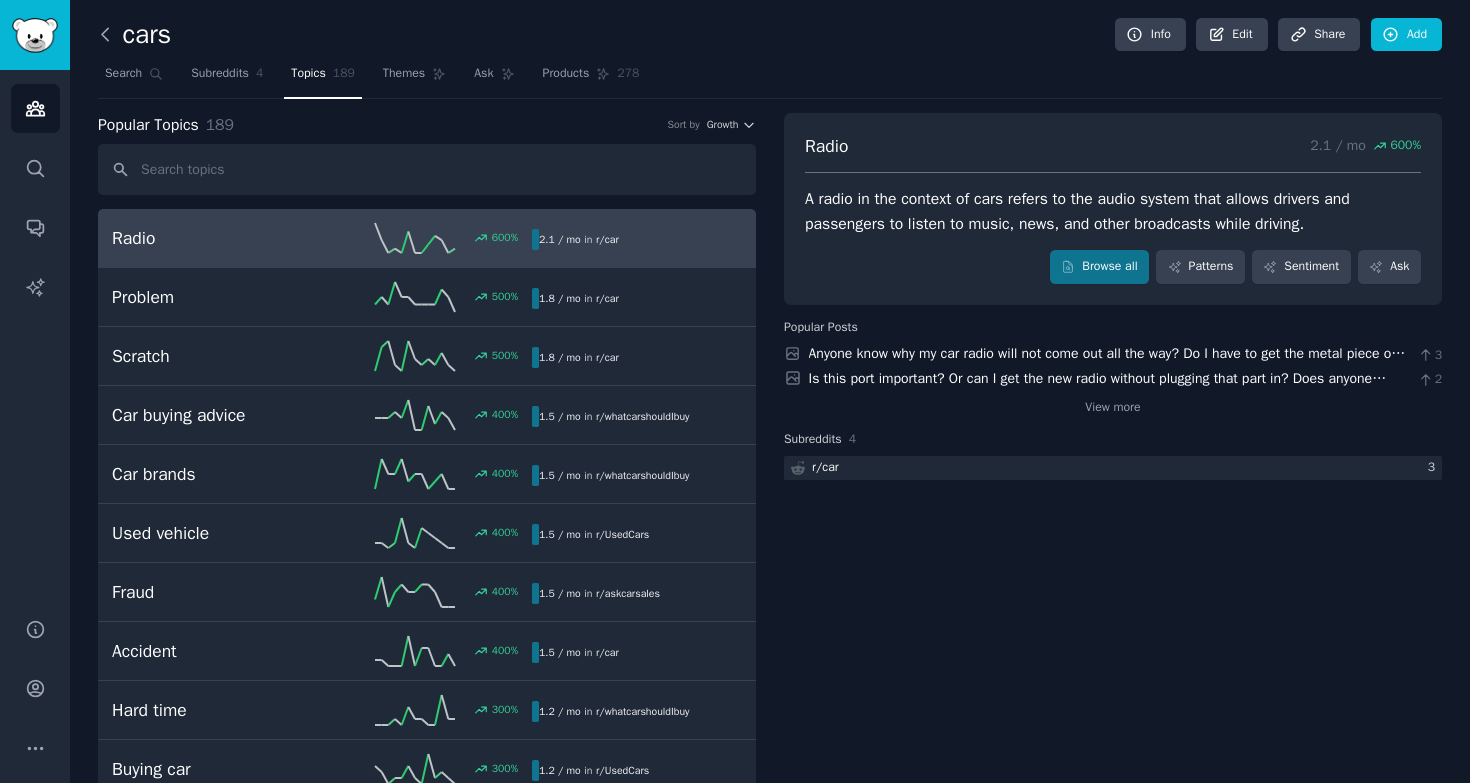 click 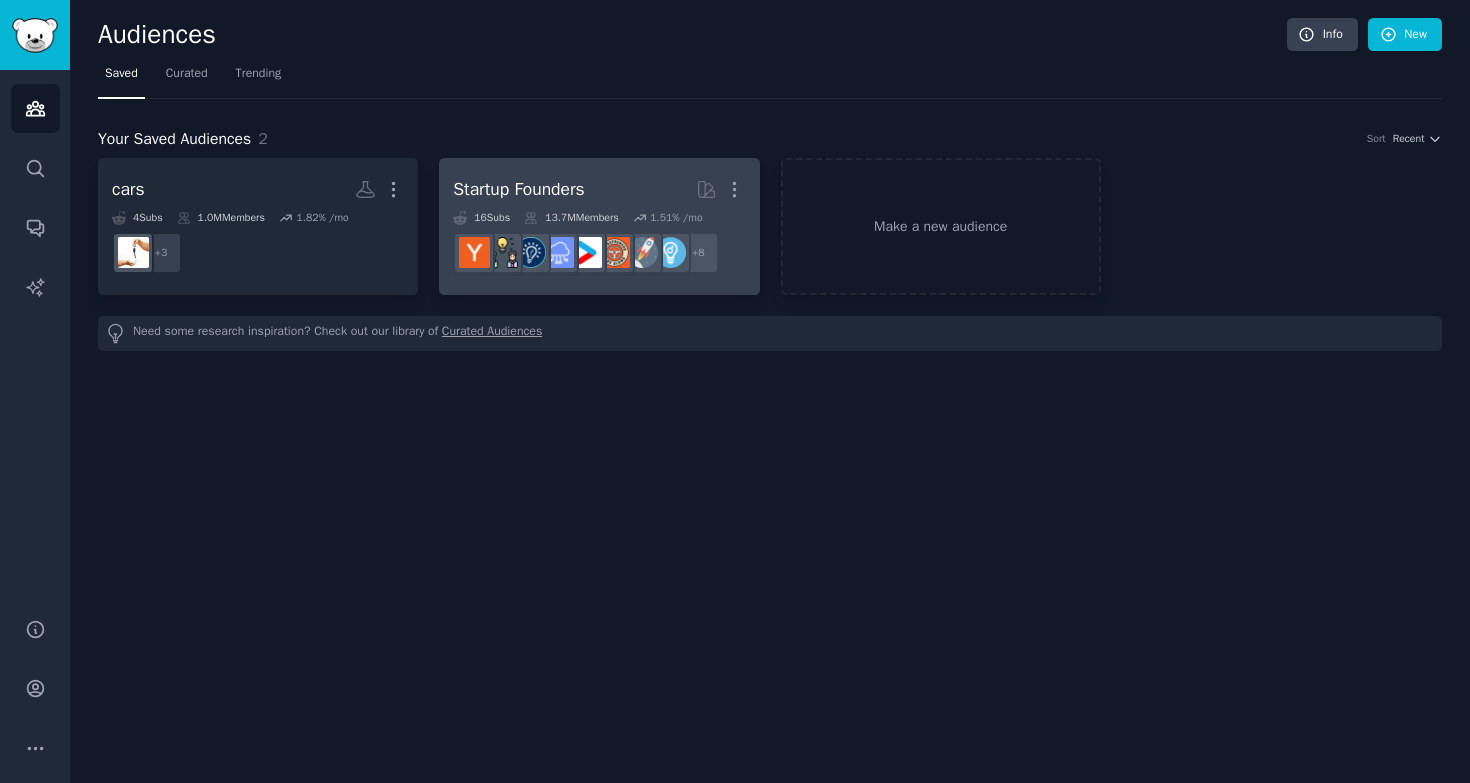 click on "Startup Founders" at bounding box center (518, 189) 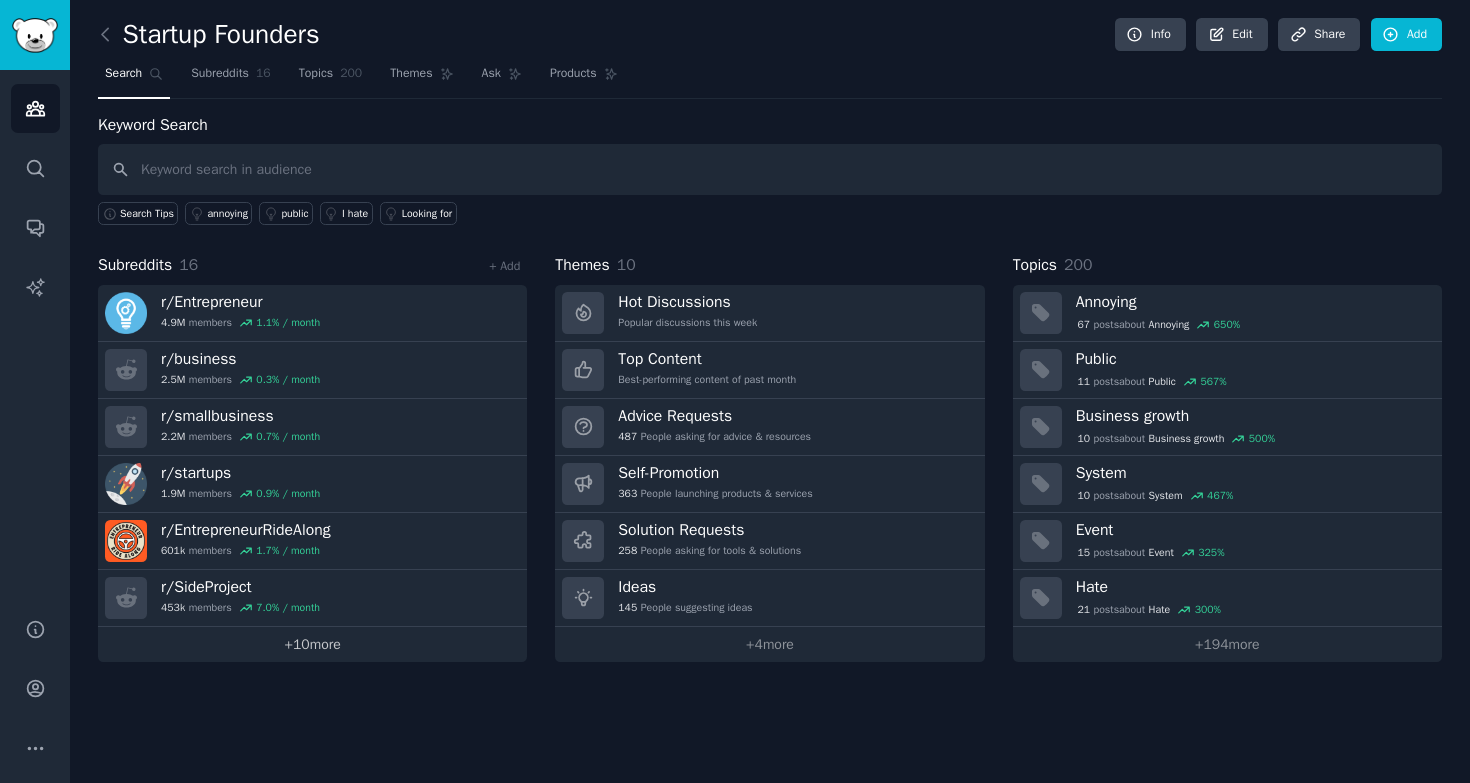 click on "+  10  more" at bounding box center (312, 644) 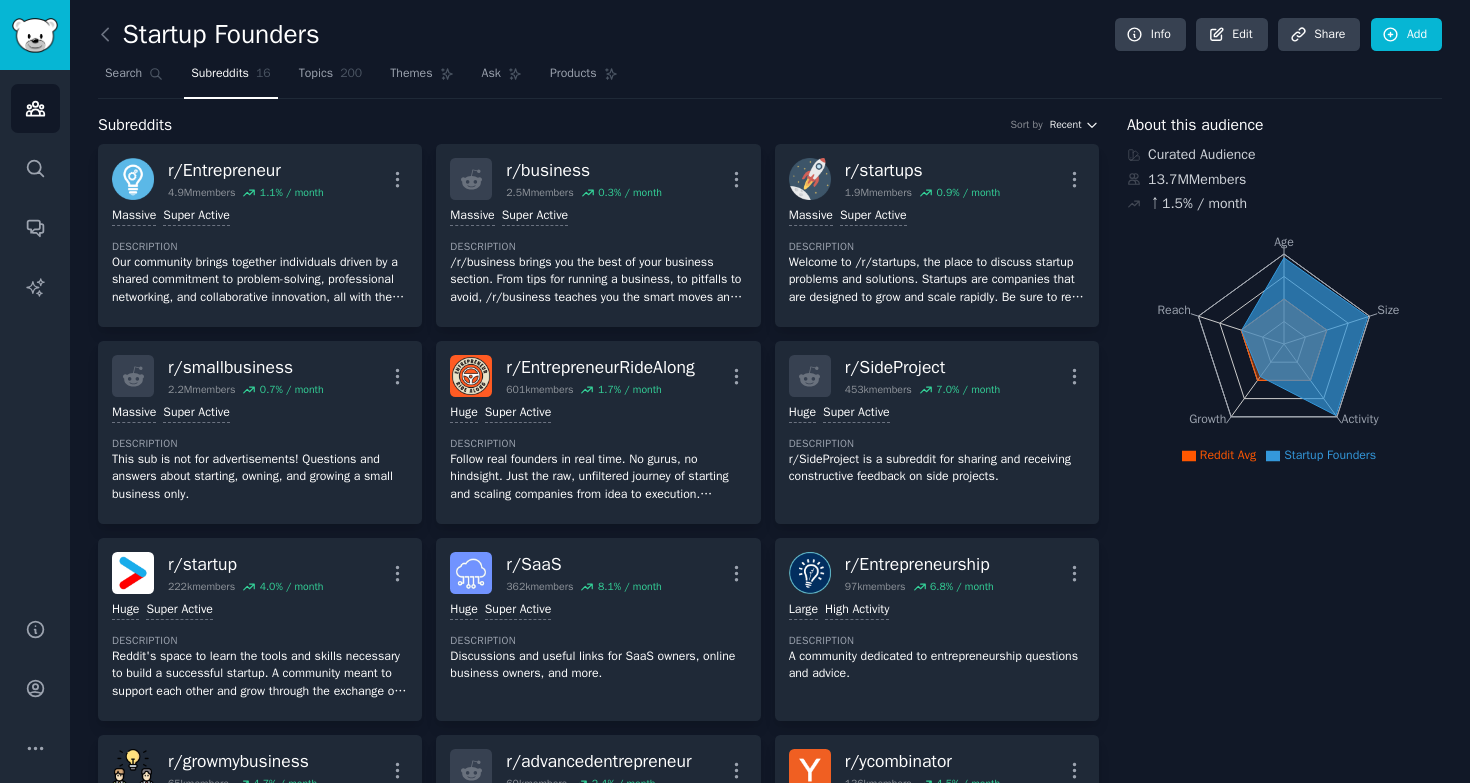 click on "Recent" at bounding box center (1074, 125) 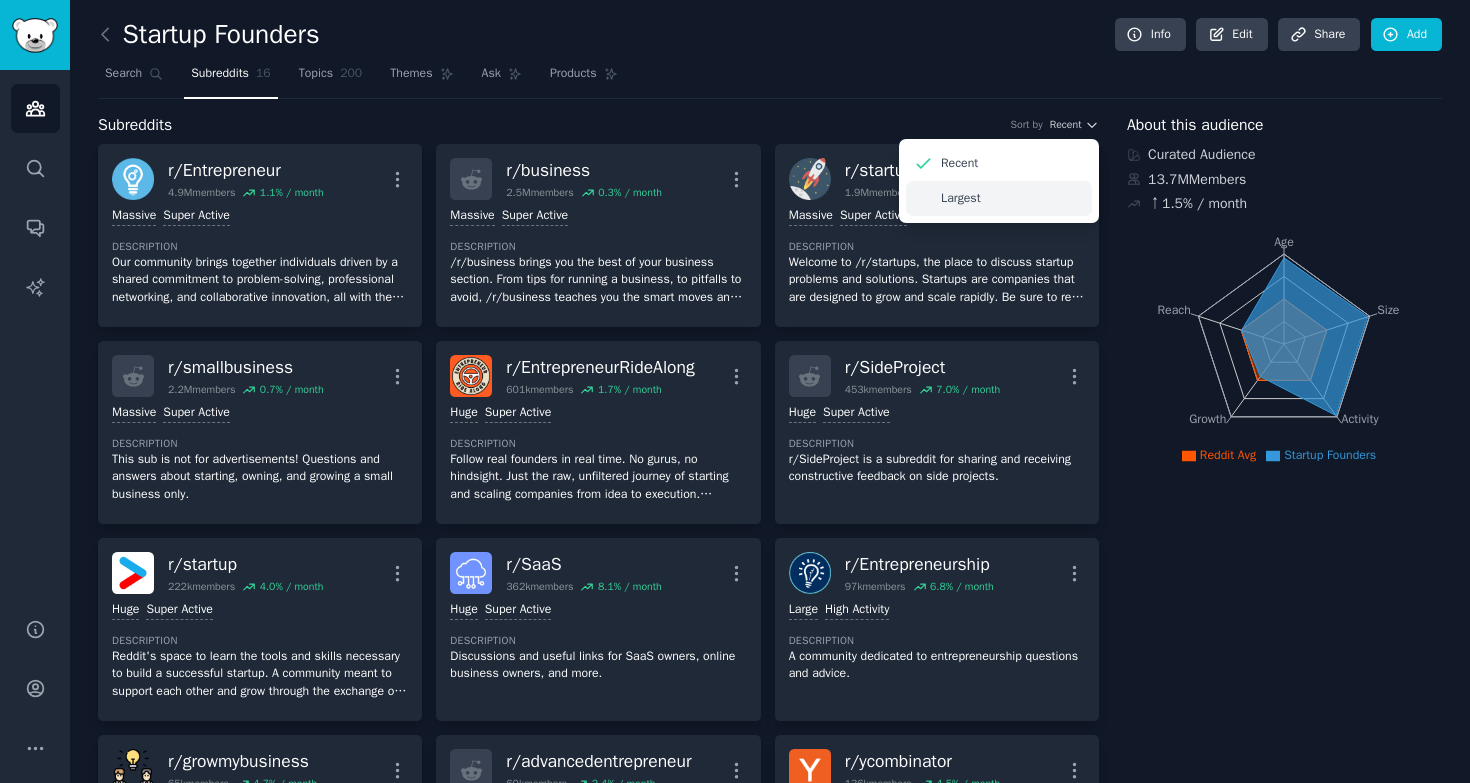 click on "Largest" at bounding box center [999, 198] 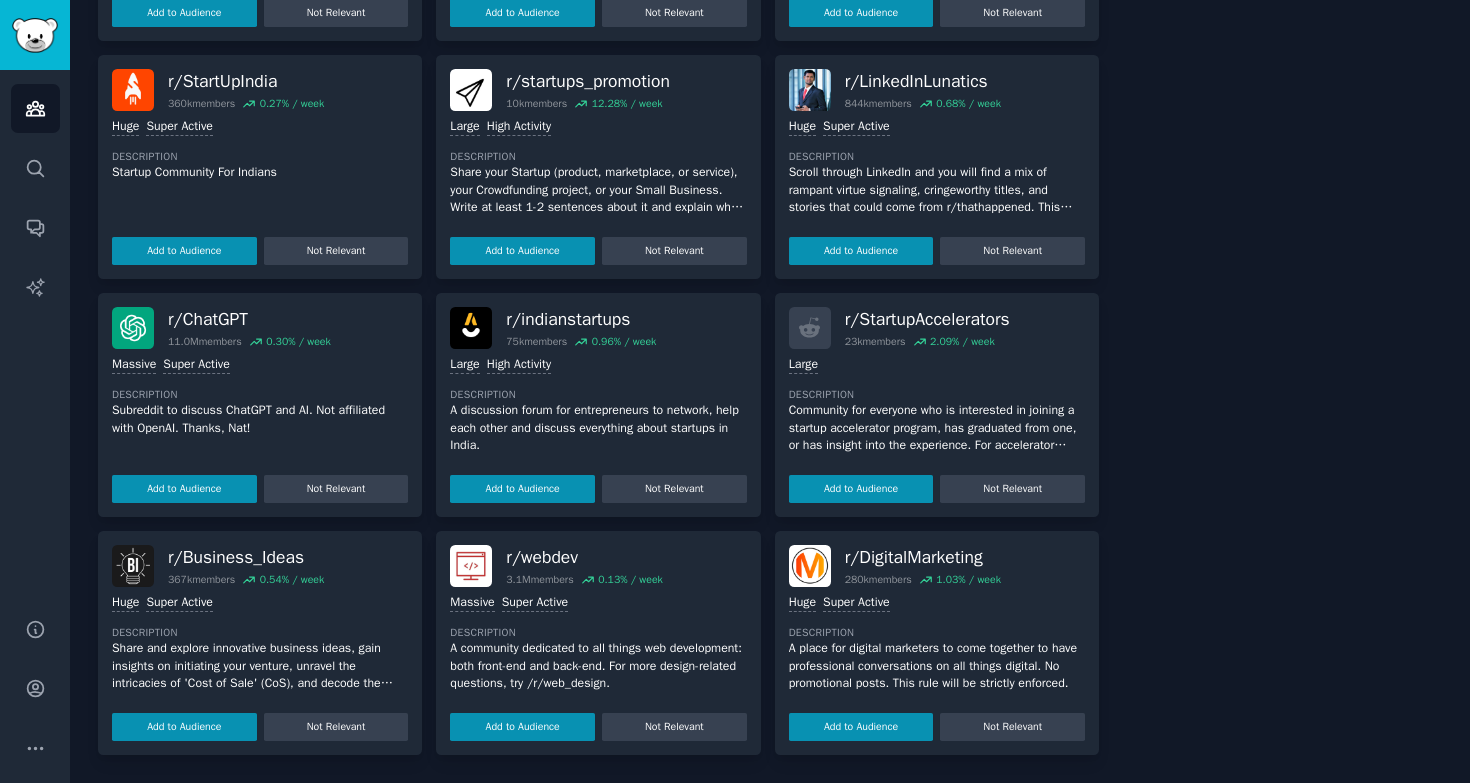 scroll, scrollTop: 0, scrollLeft: 0, axis: both 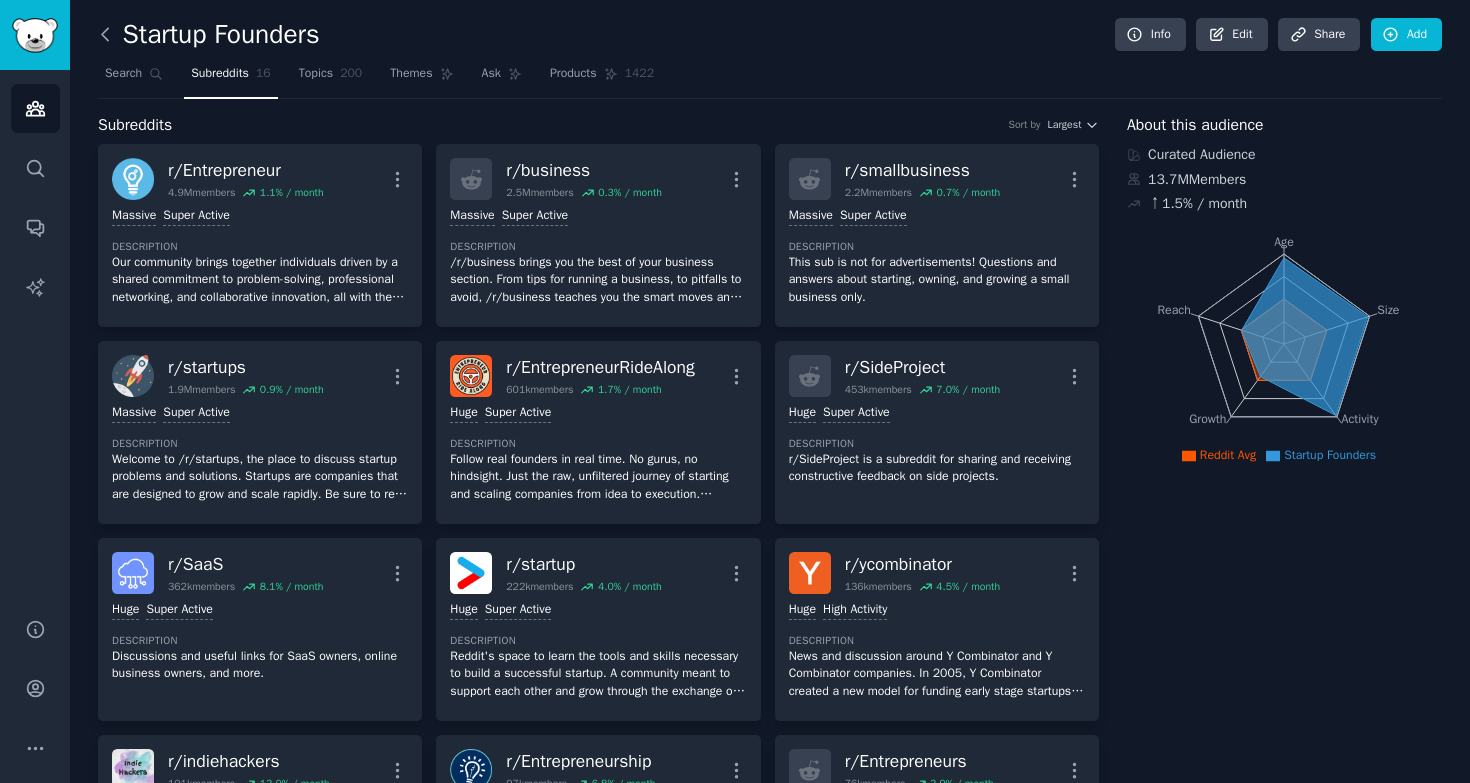 click 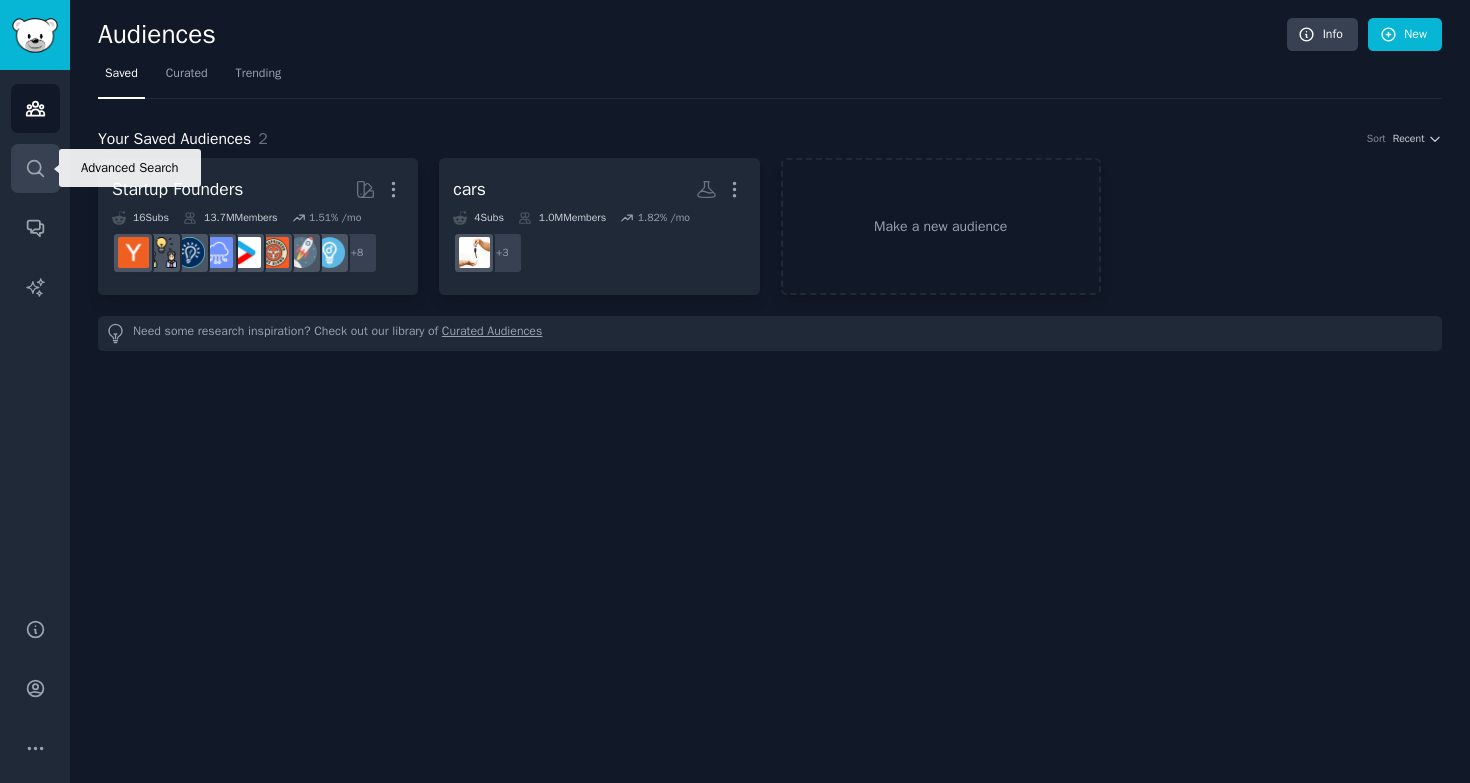 click on "Search" at bounding box center (35, 168) 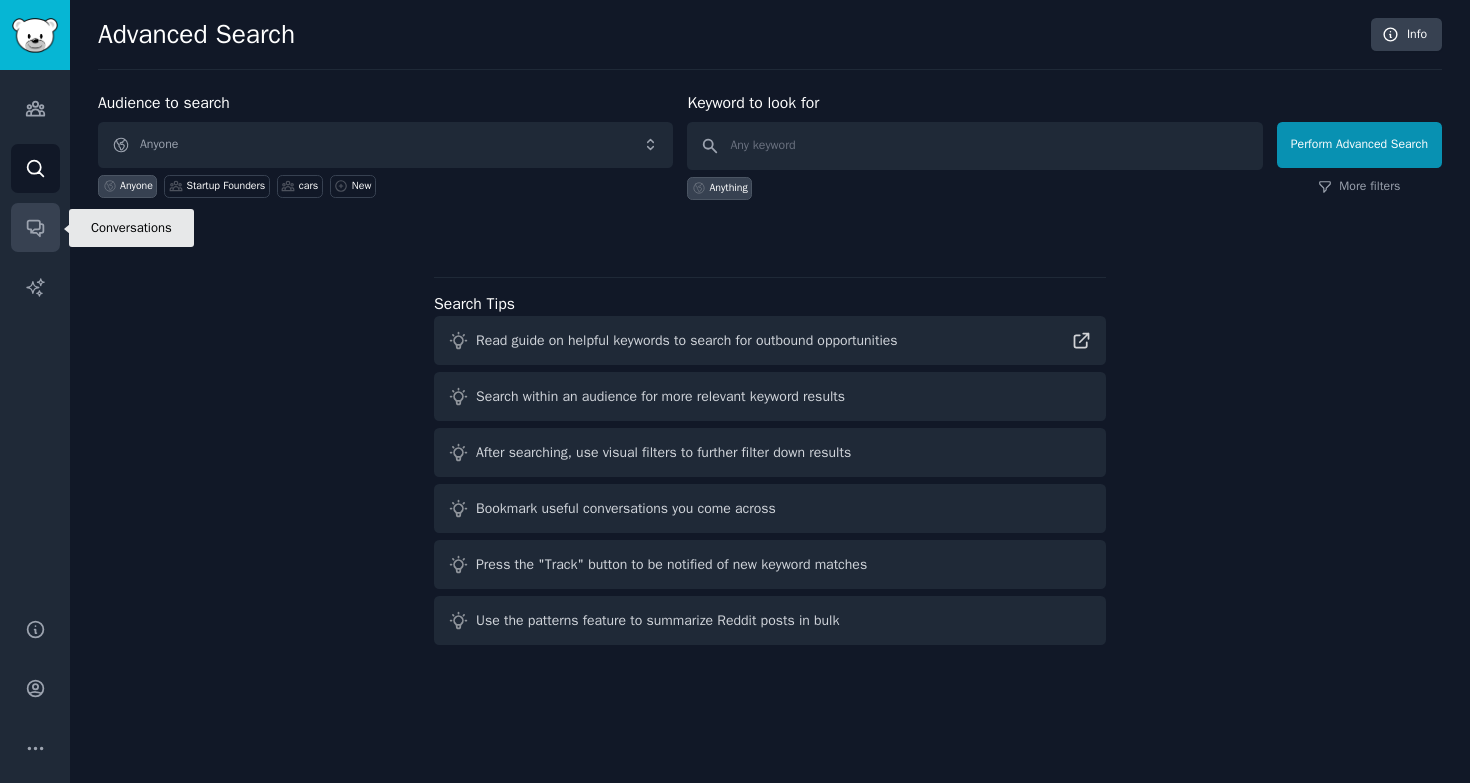 click on "Conversations" at bounding box center (35, 227) 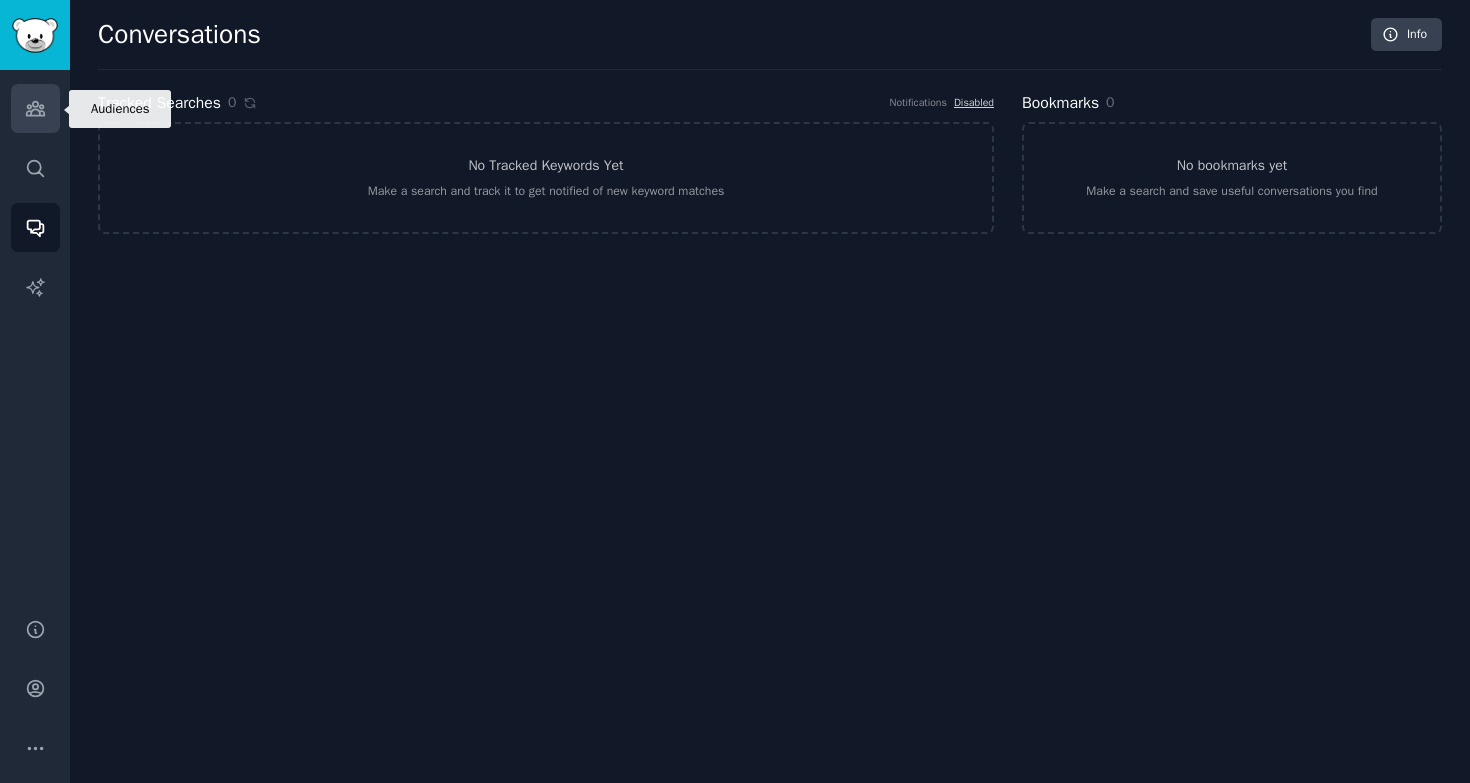 click 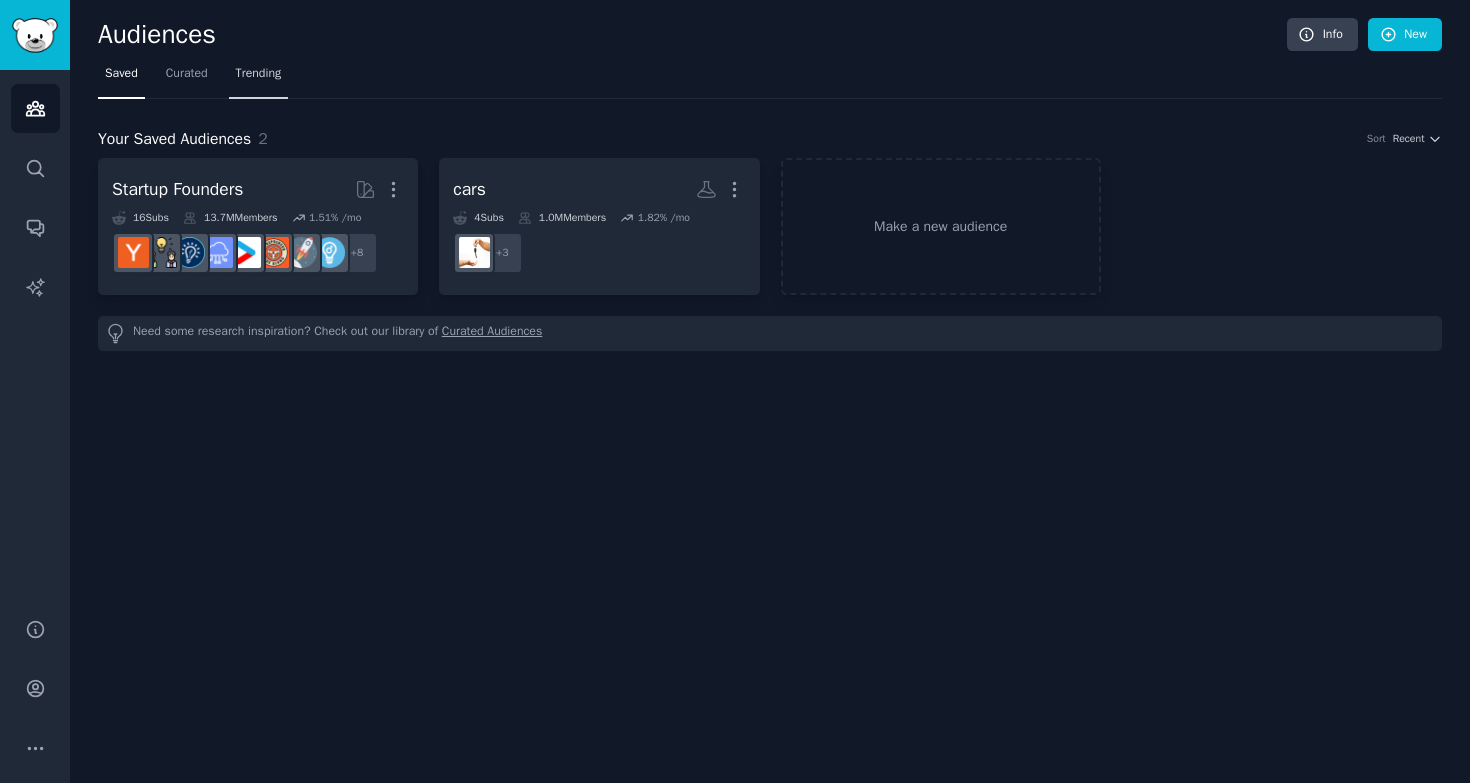 click on "Trending" at bounding box center [259, 74] 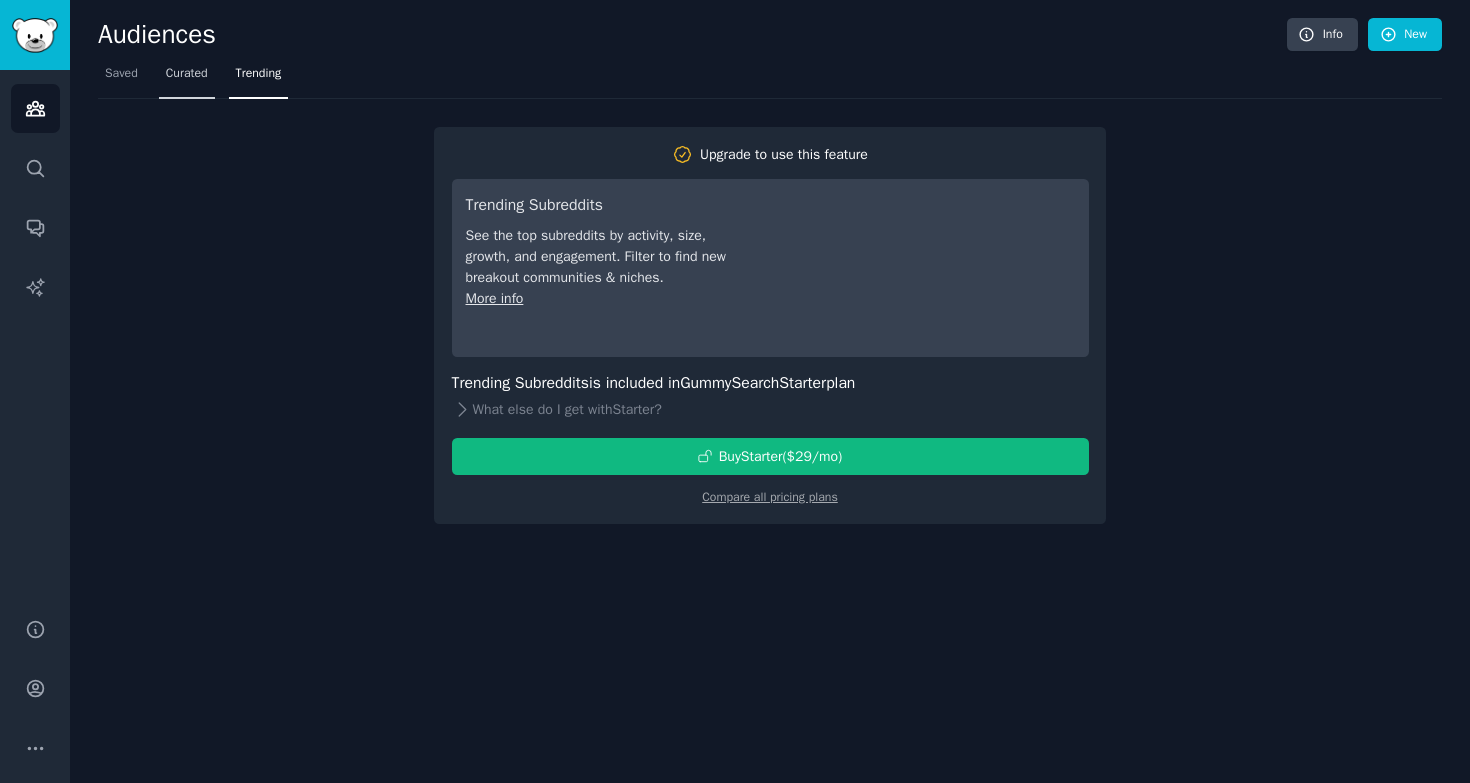 click on "Curated" at bounding box center [187, 74] 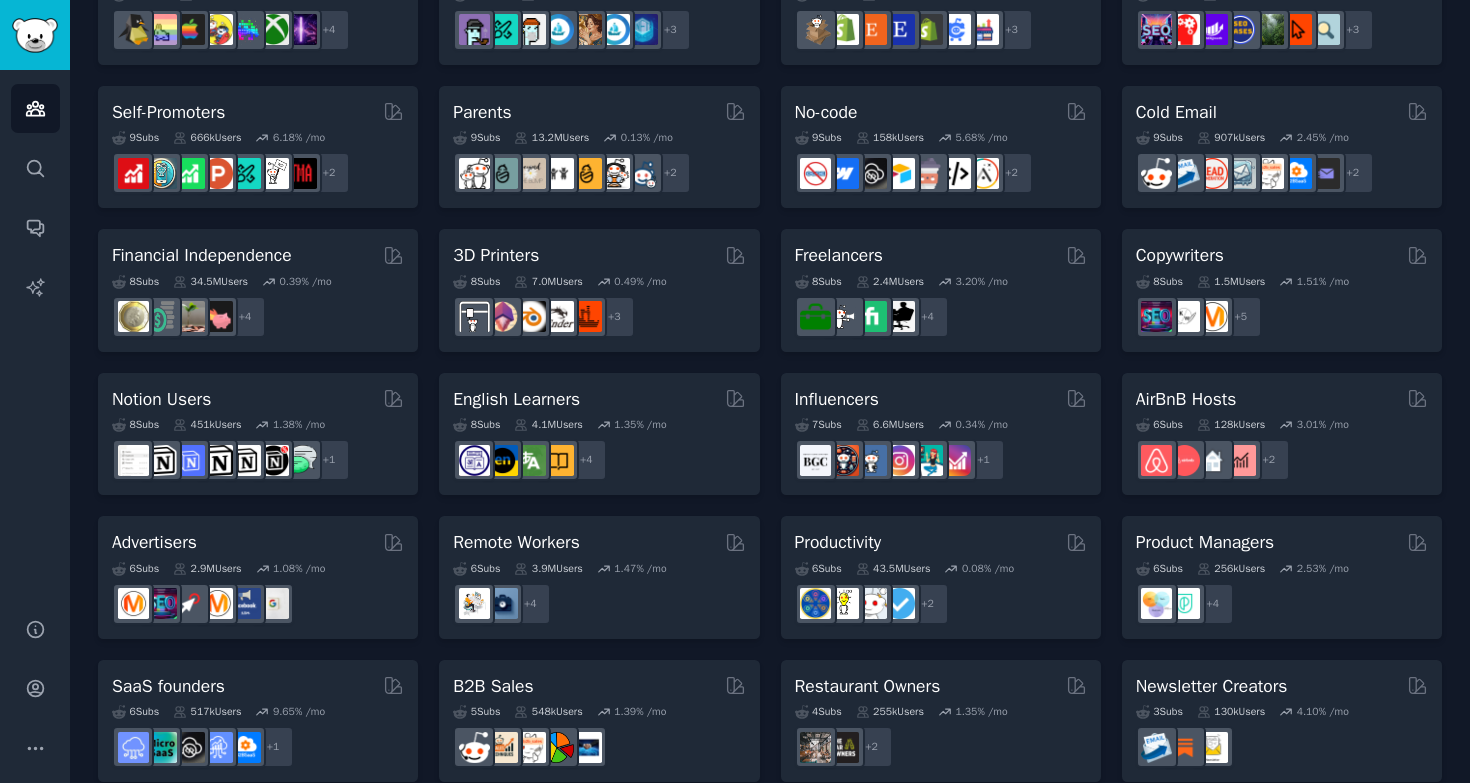 scroll, scrollTop: 817, scrollLeft: 0, axis: vertical 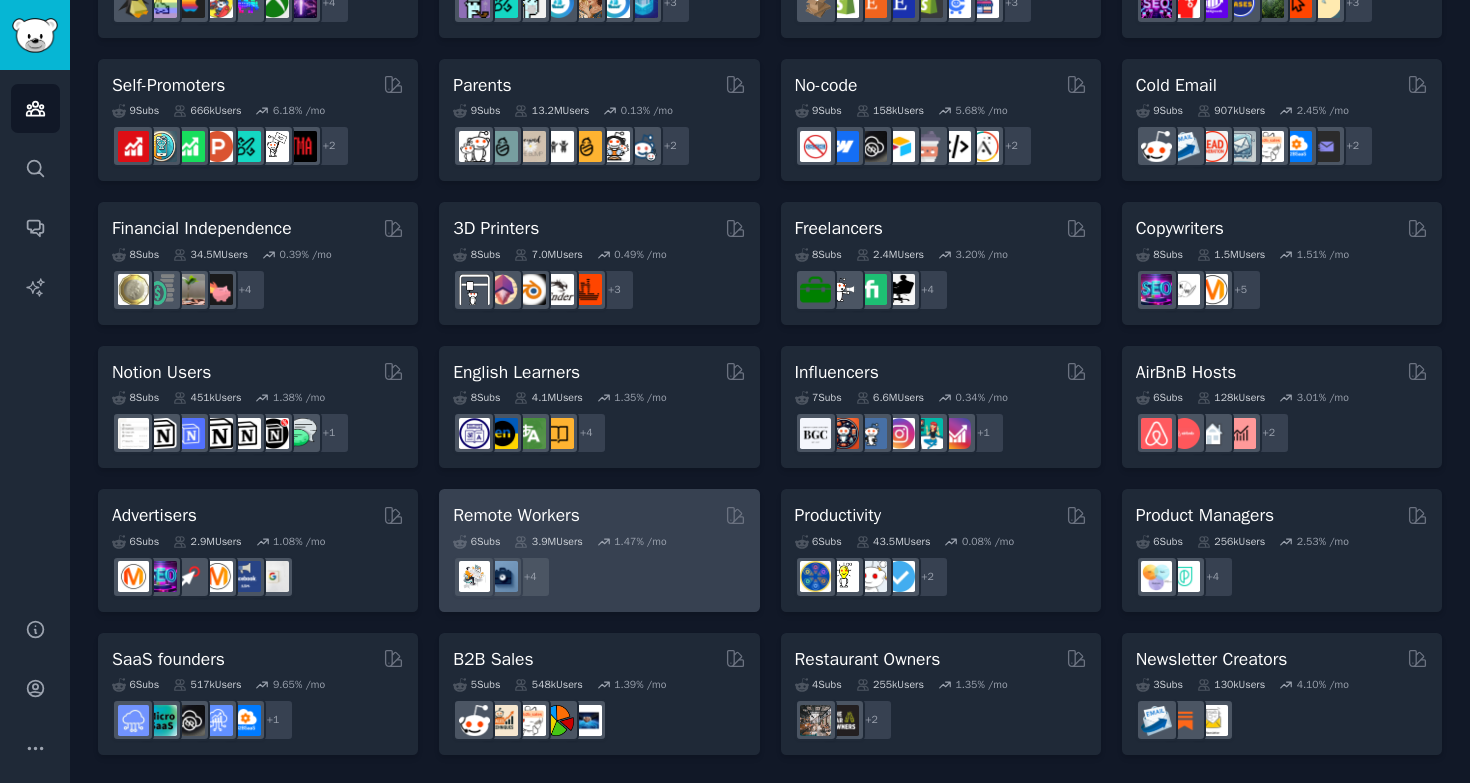 click on "Remote Workers" at bounding box center (516, 515) 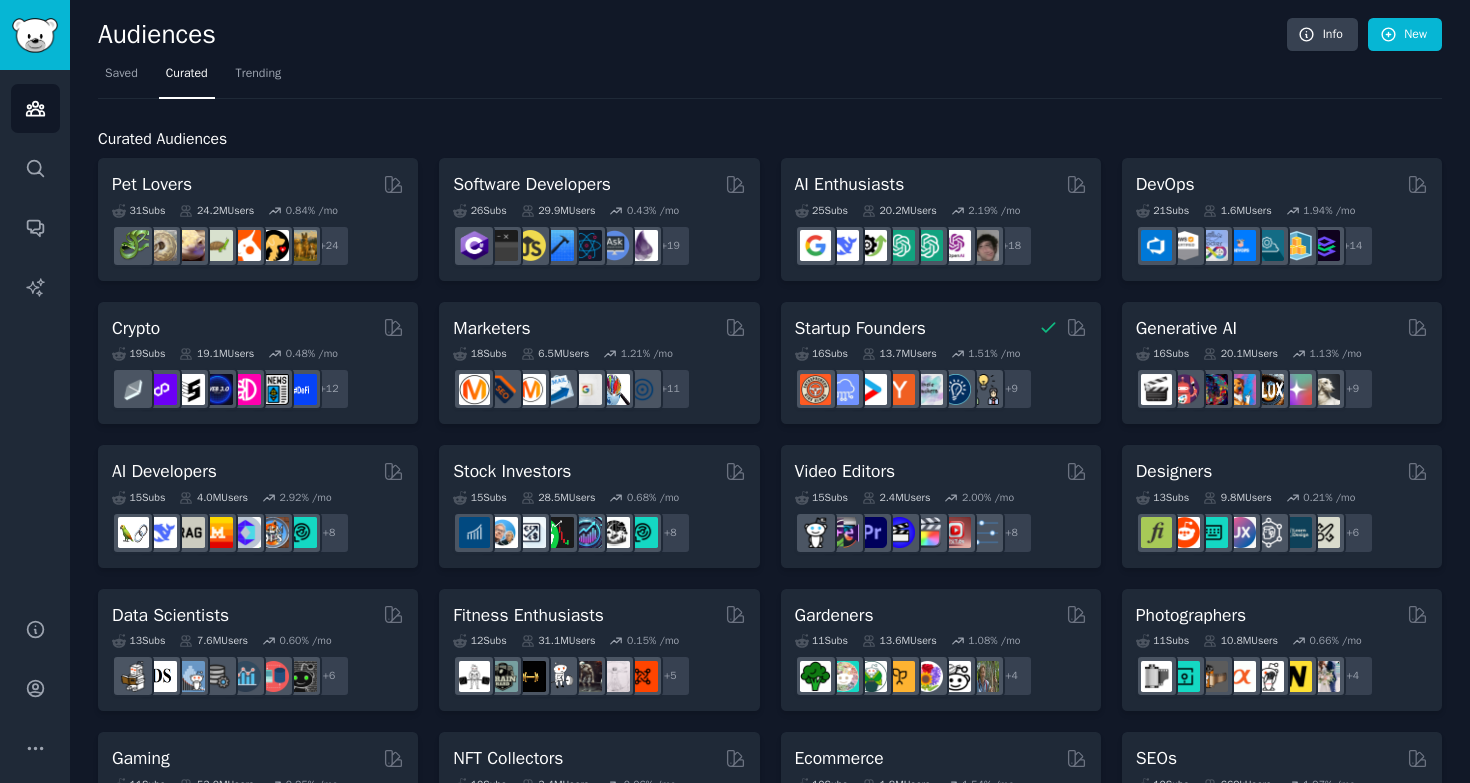 scroll, scrollTop: 817, scrollLeft: 0, axis: vertical 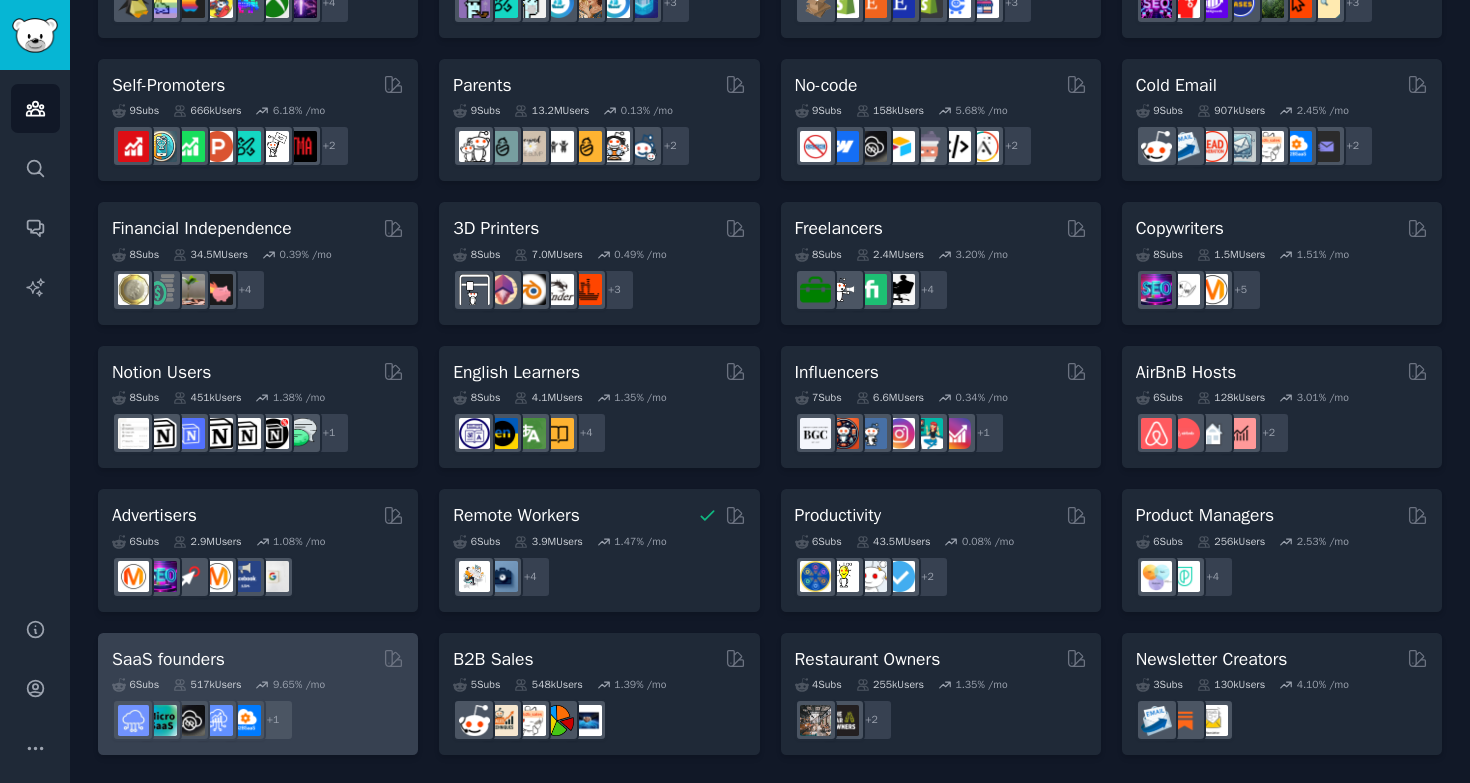 click on "SaaS founders" at bounding box center [258, 659] 